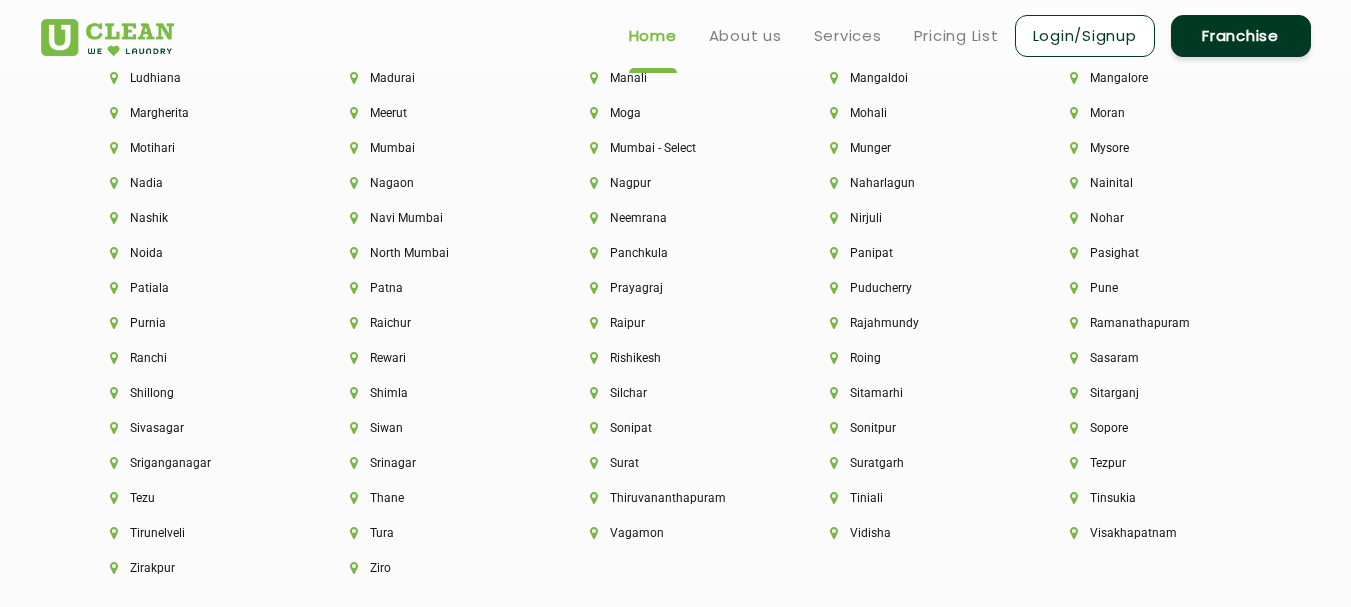 scroll, scrollTop: 5148, scrollLeft: 0, axis: vertical 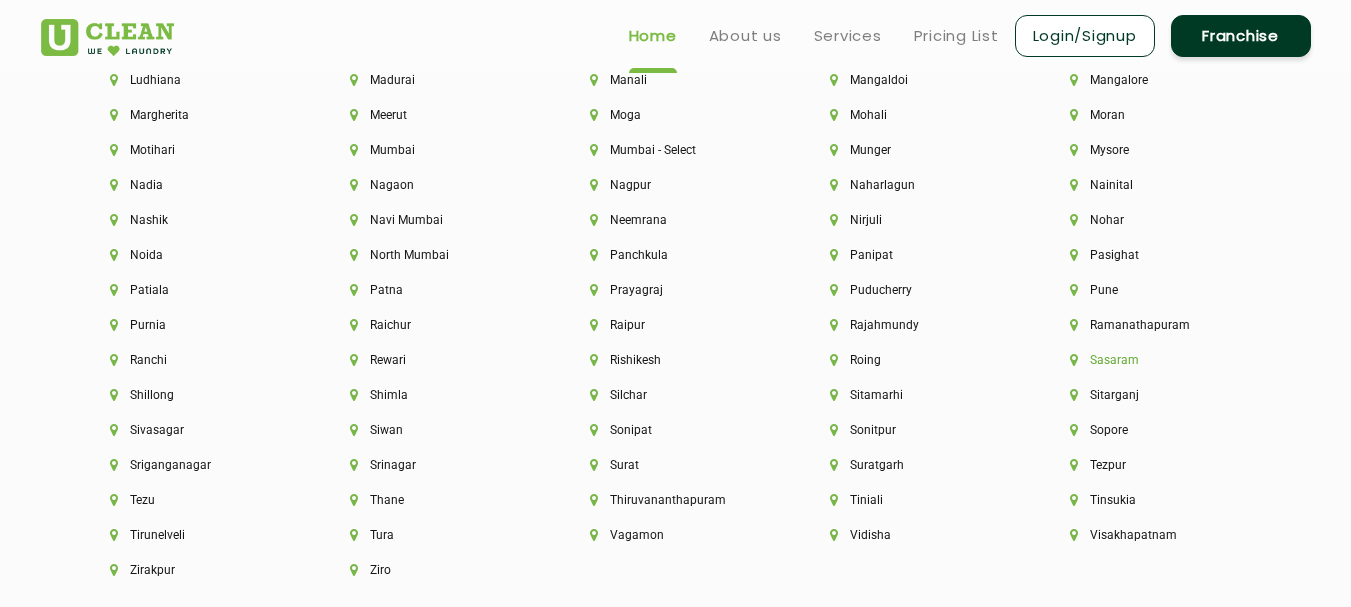 click on "Sasaram" 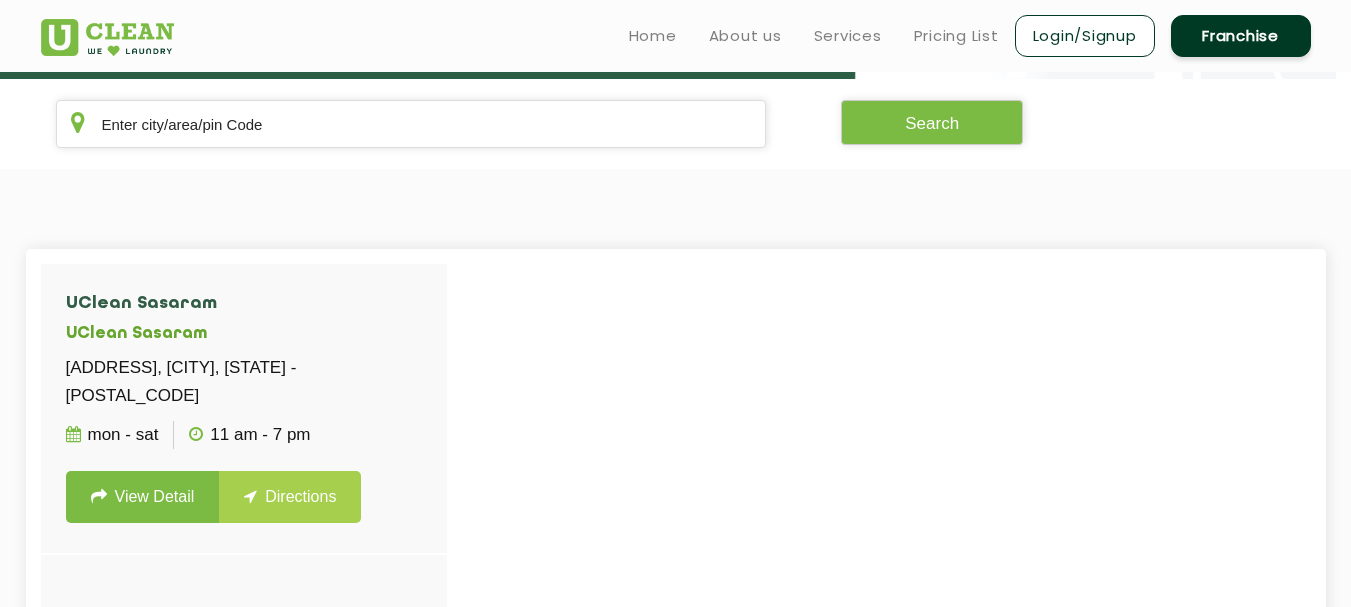 scroll, scrollTop: 380, scrollLeft: 0, axis: vertical 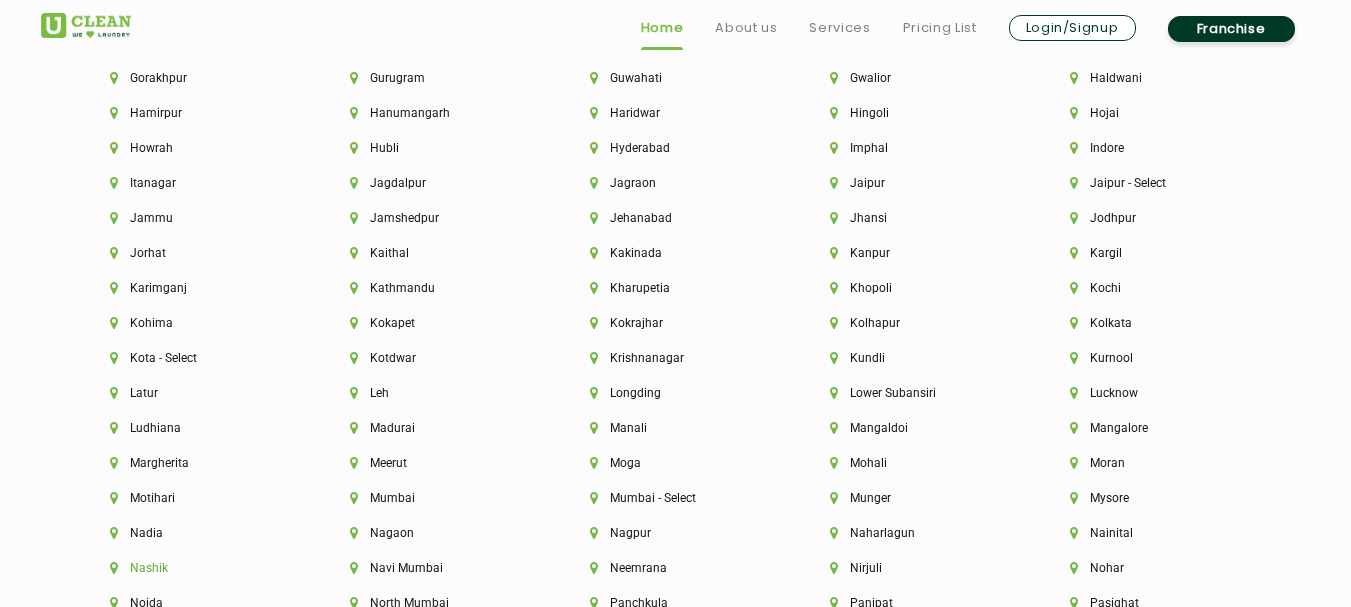 click on "Nashik" 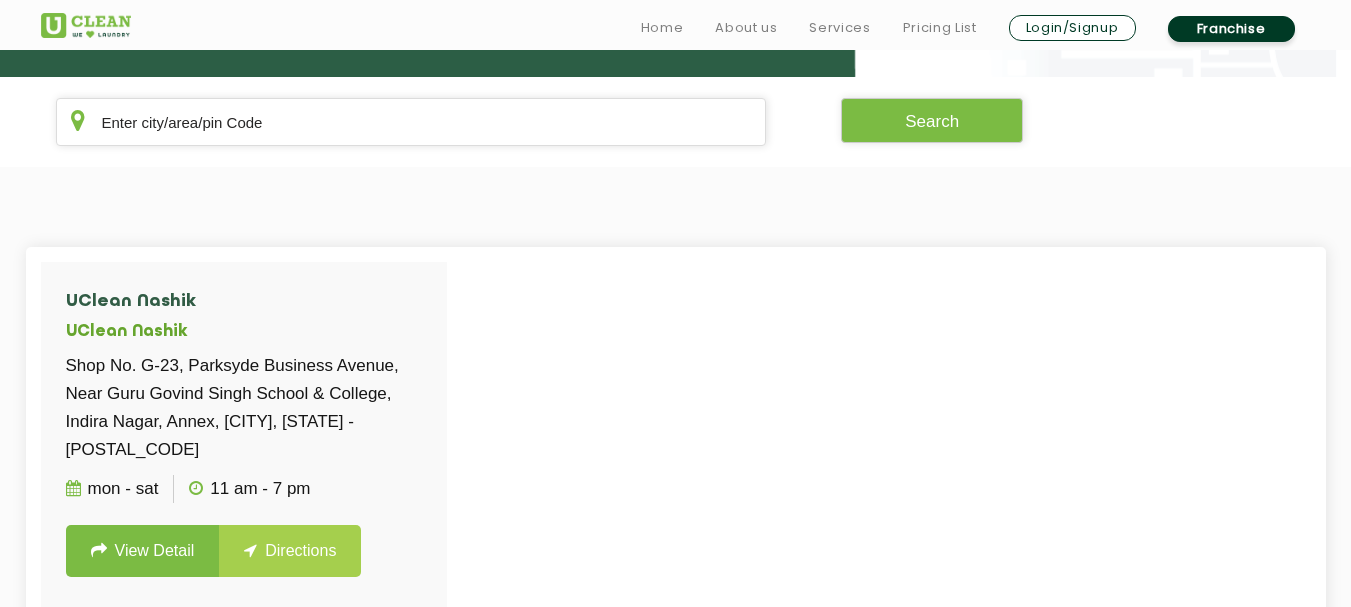 scroll, scrollTop: 500, scrollLeft: 0, axis: vertical 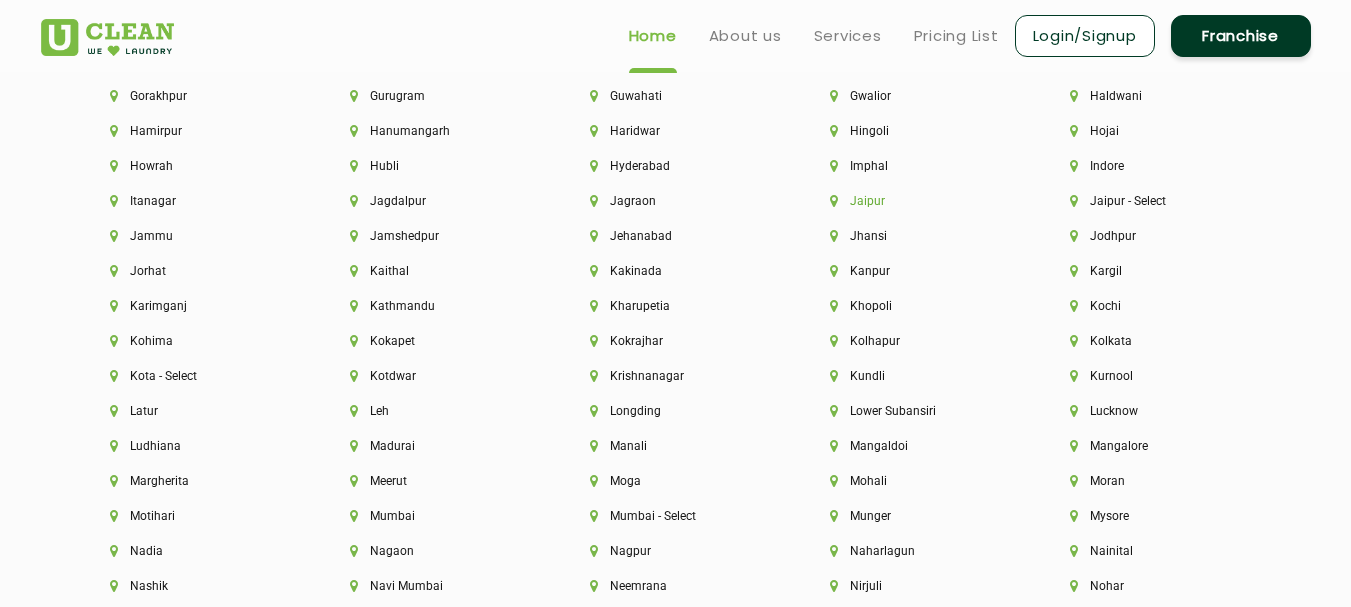 click on "Jaipur" 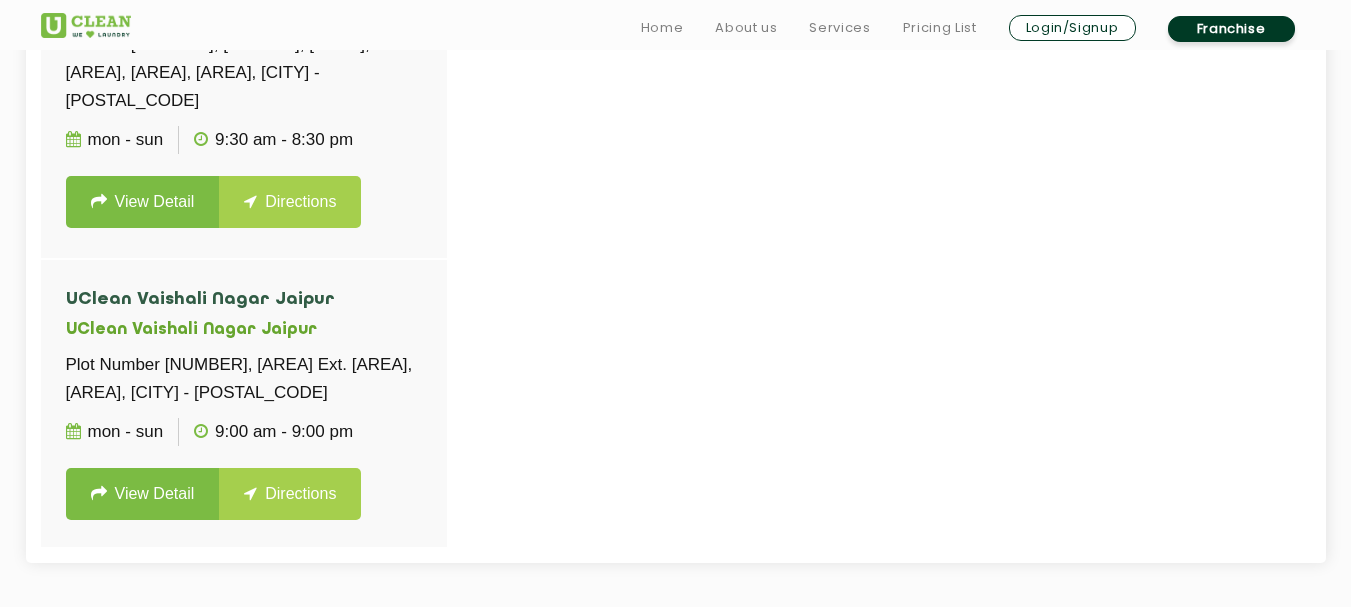 scroll, scrollTop: 713, scrollLeft: 0, axis: vertical 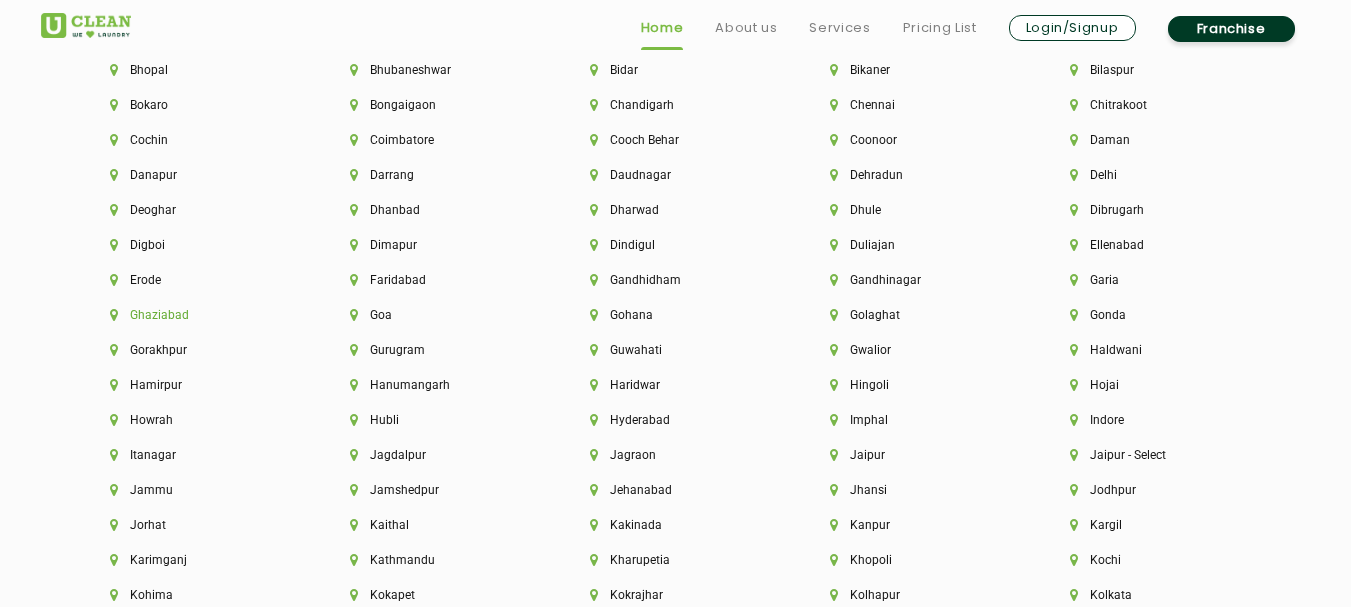 click on "Ghaziabad" 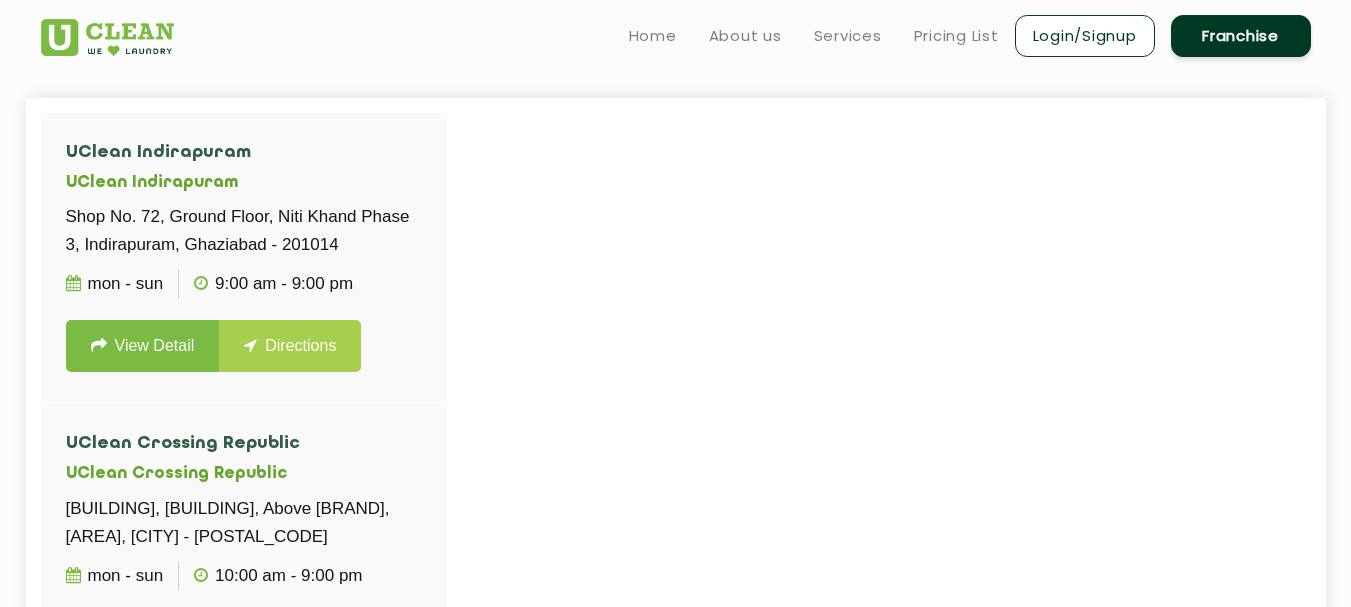 scroll, scrollTop: 520, scrollLeft: 0, axis: vertical 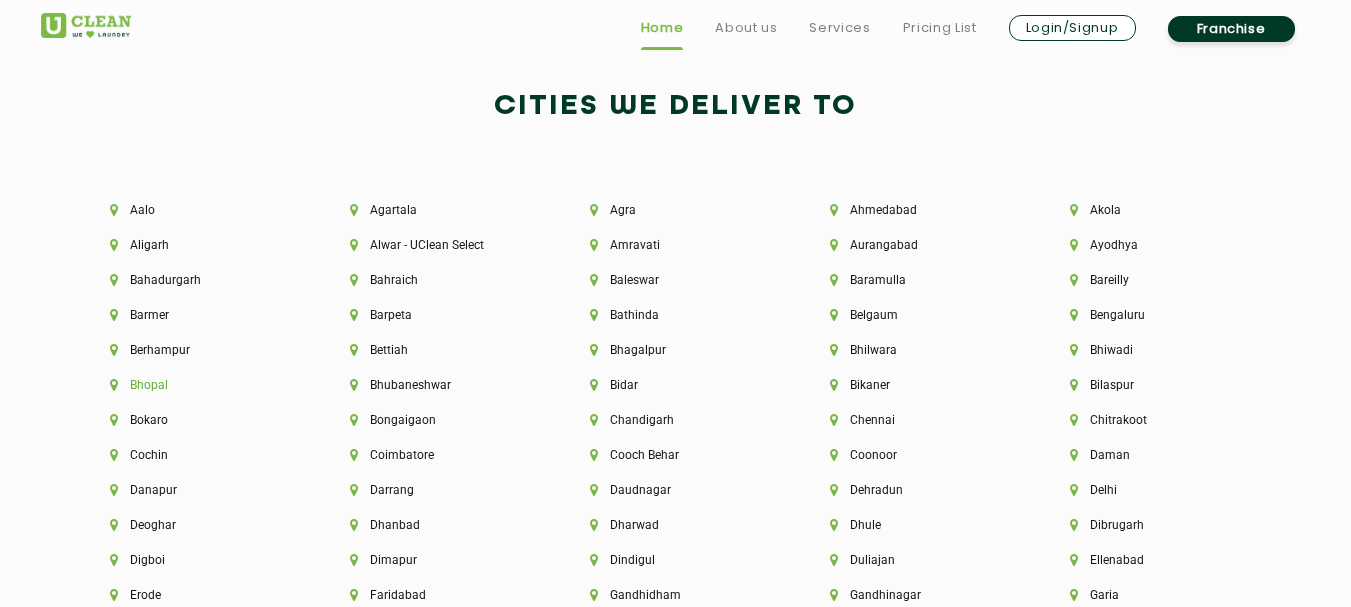 click on "Bhopal" 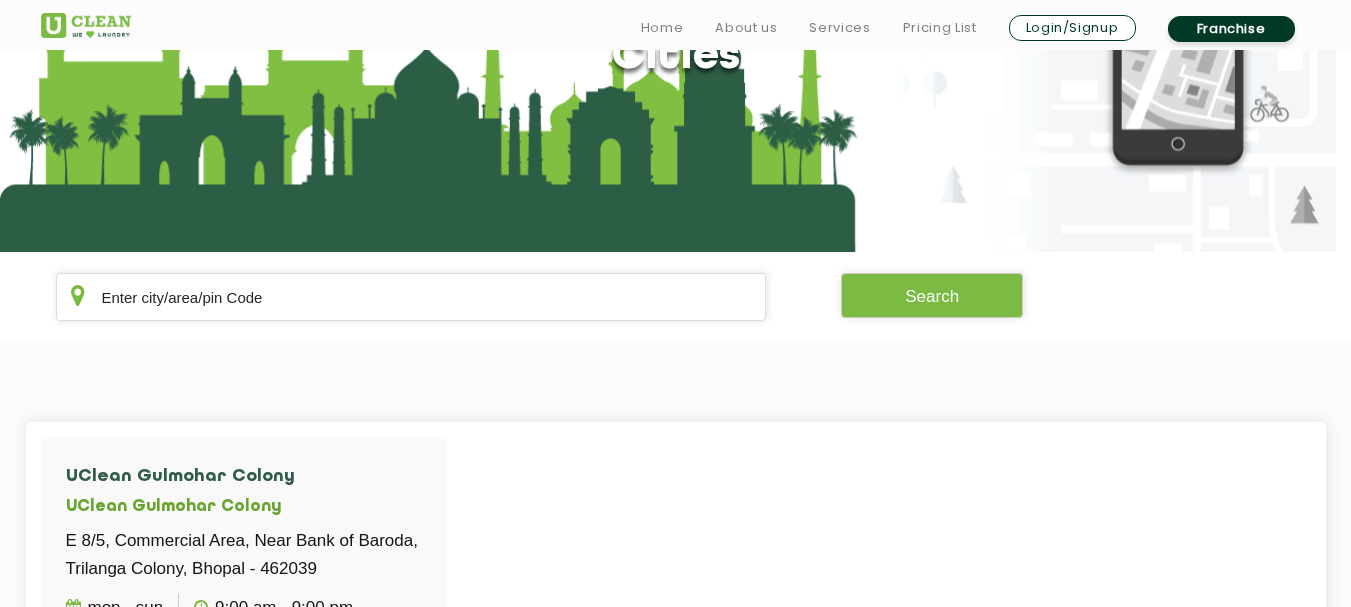 scroll, scrollTop: 487, scrollLeft: 0, axis: vertical 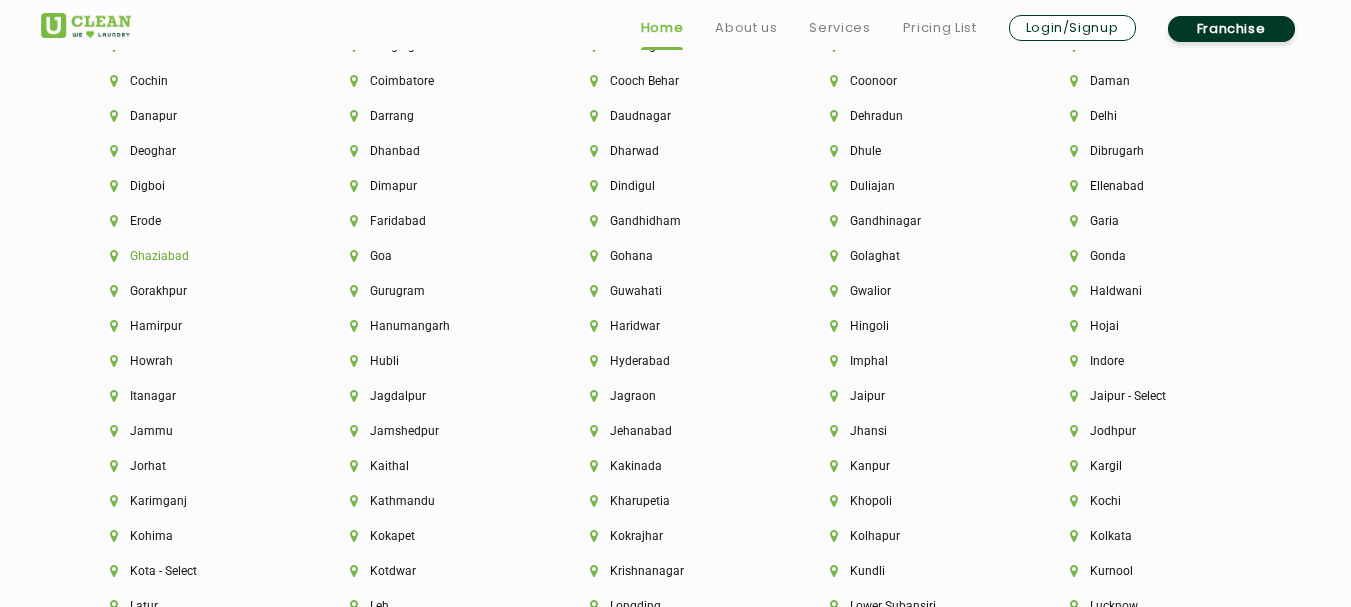 click on "Ghaziabad" 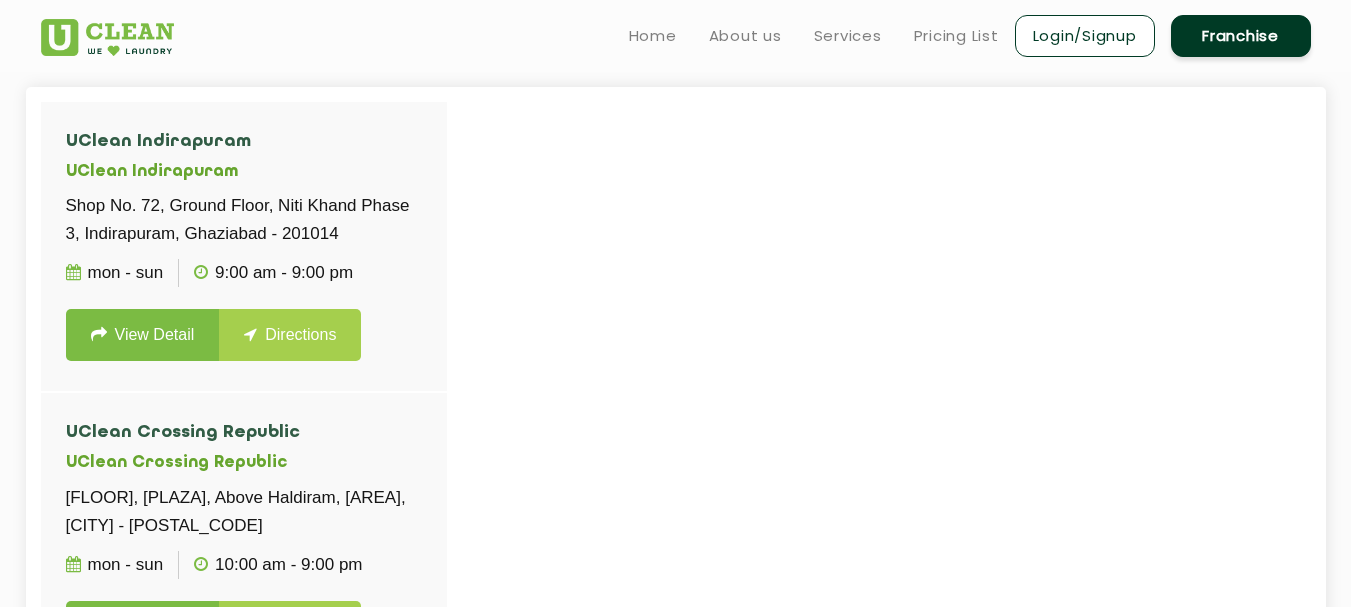 scroll, scrollTop: 544, scrollLeft: 0, axis: vertical 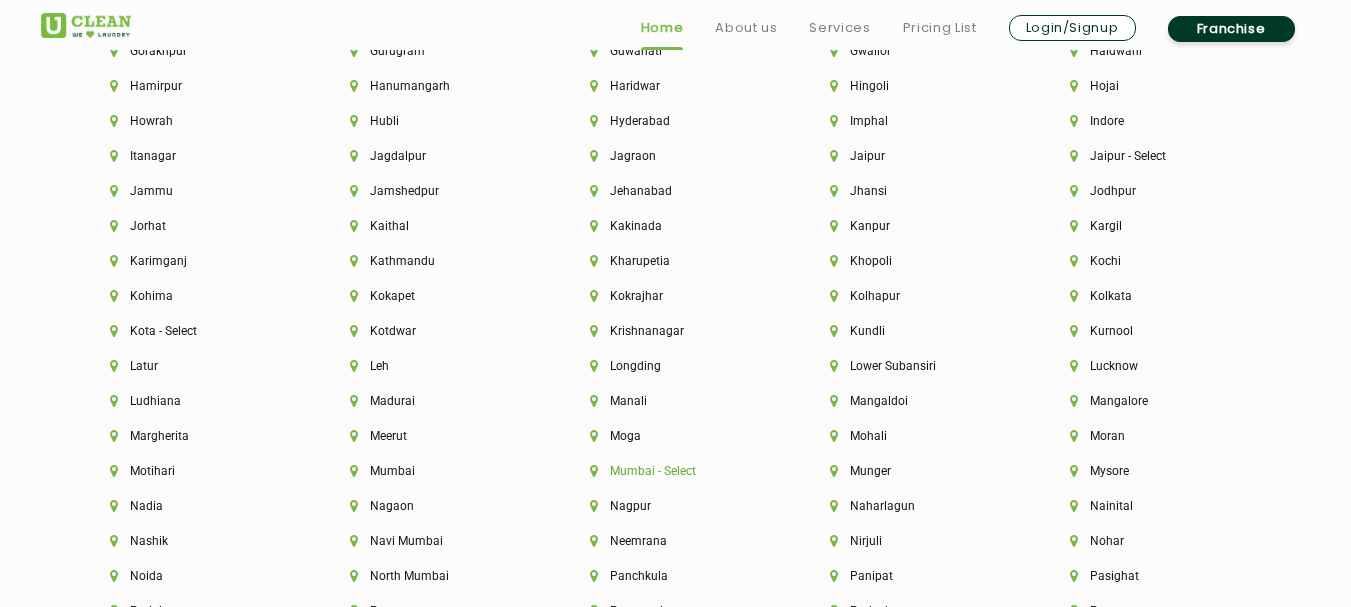click on "Mumbai - Select" 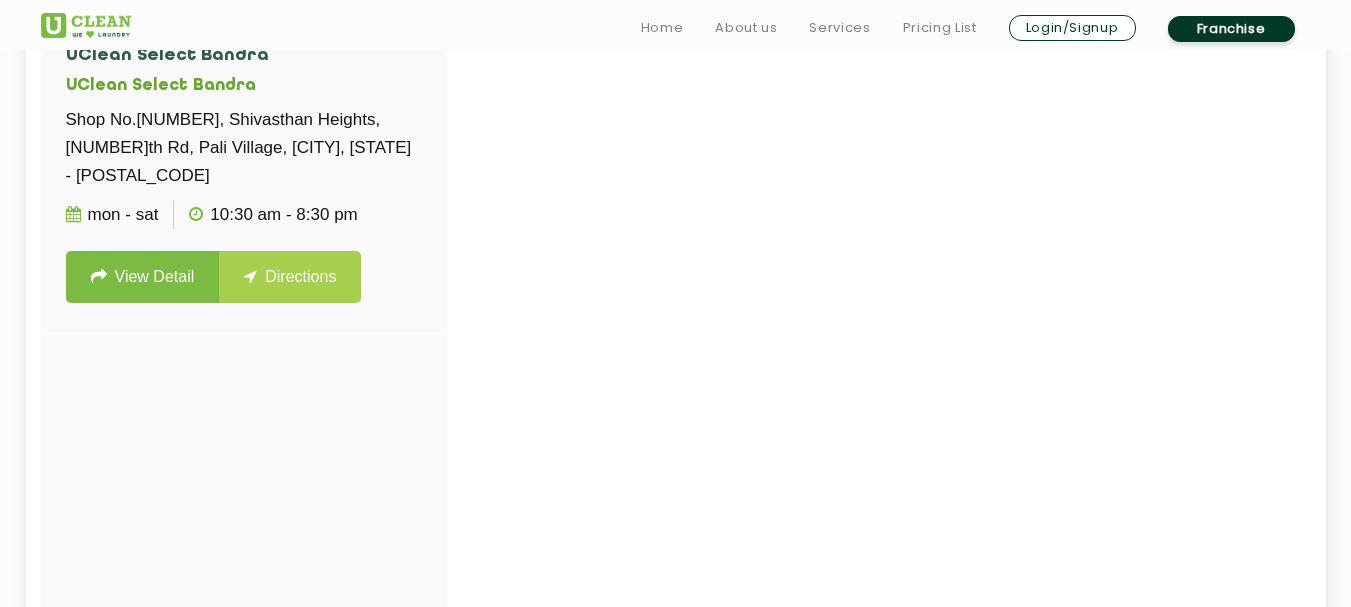 scroll, scrollTop: 647, scrollLeft: 0, axis: vertical 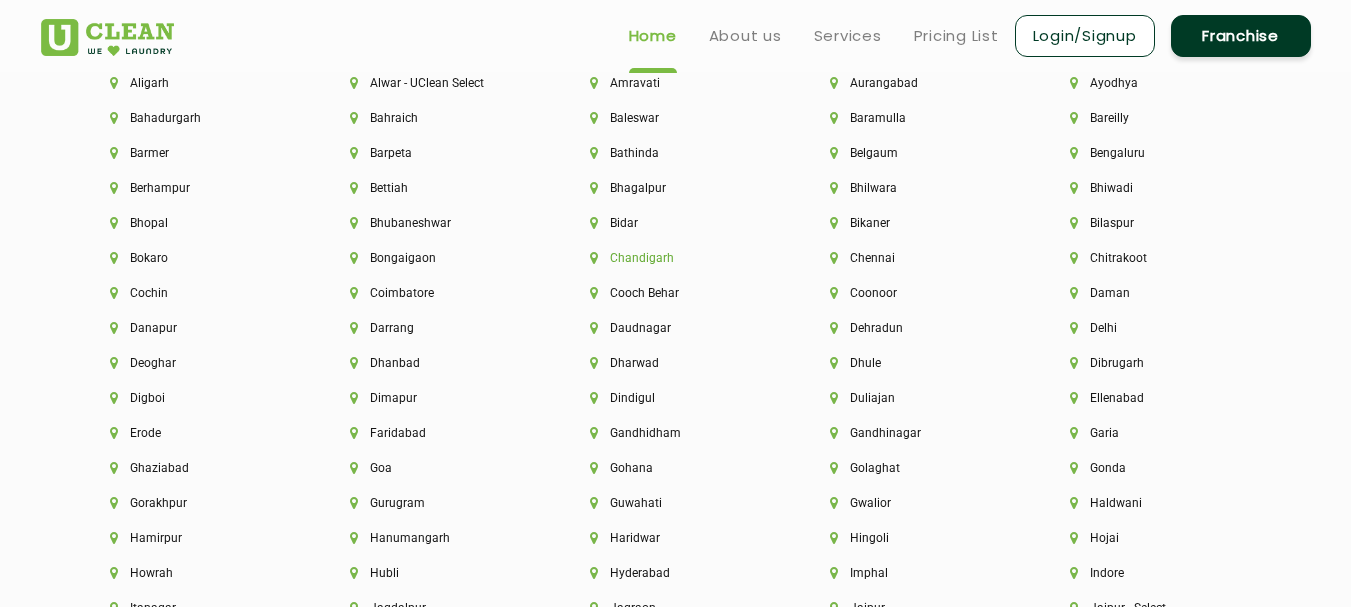 click on "Chandigarh" 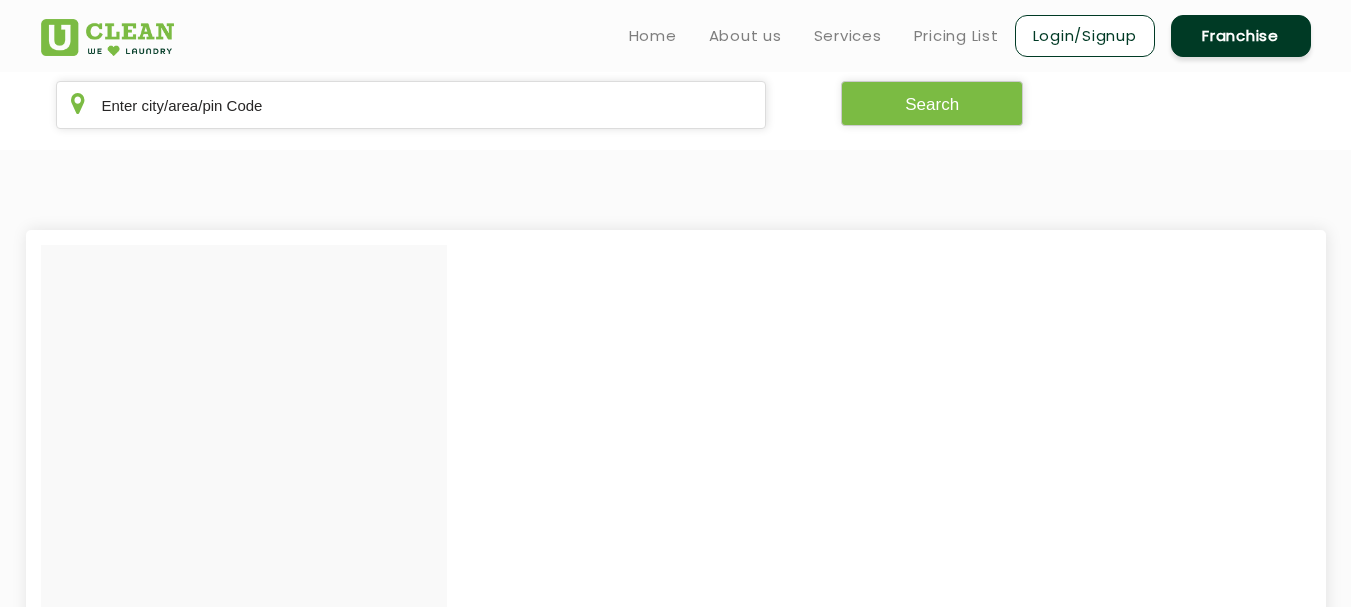 scroll, scrollTop: 400, scrollLeft: 0, axis: vertical 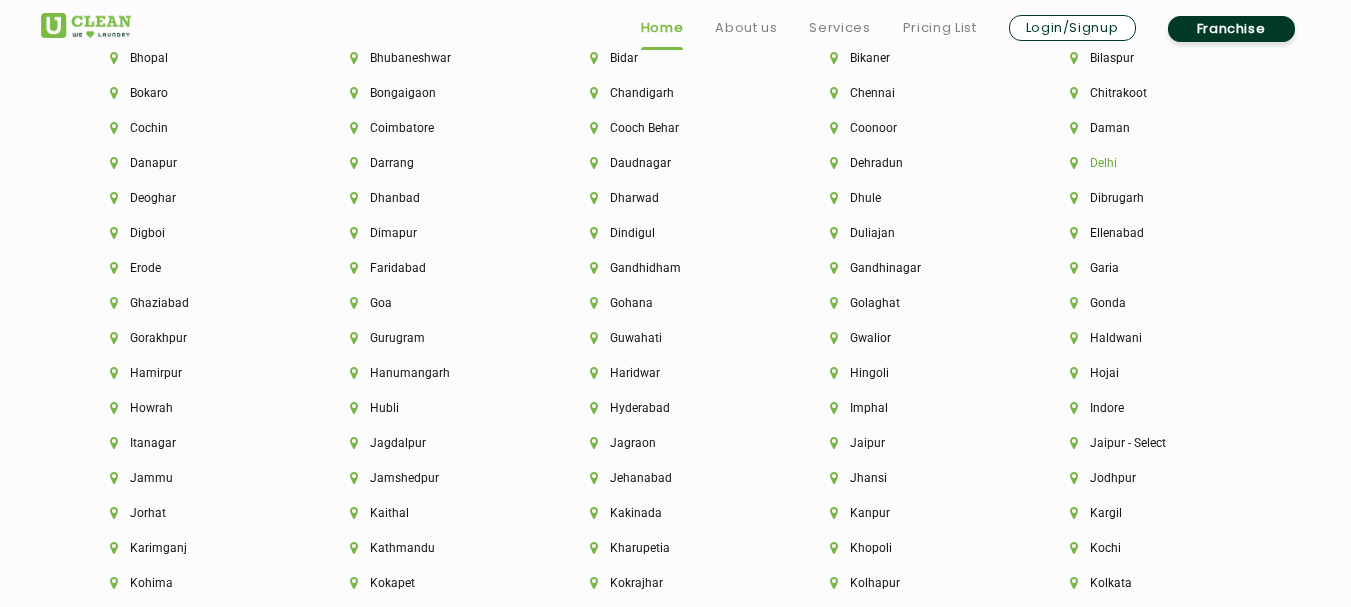 click on "Delhi" 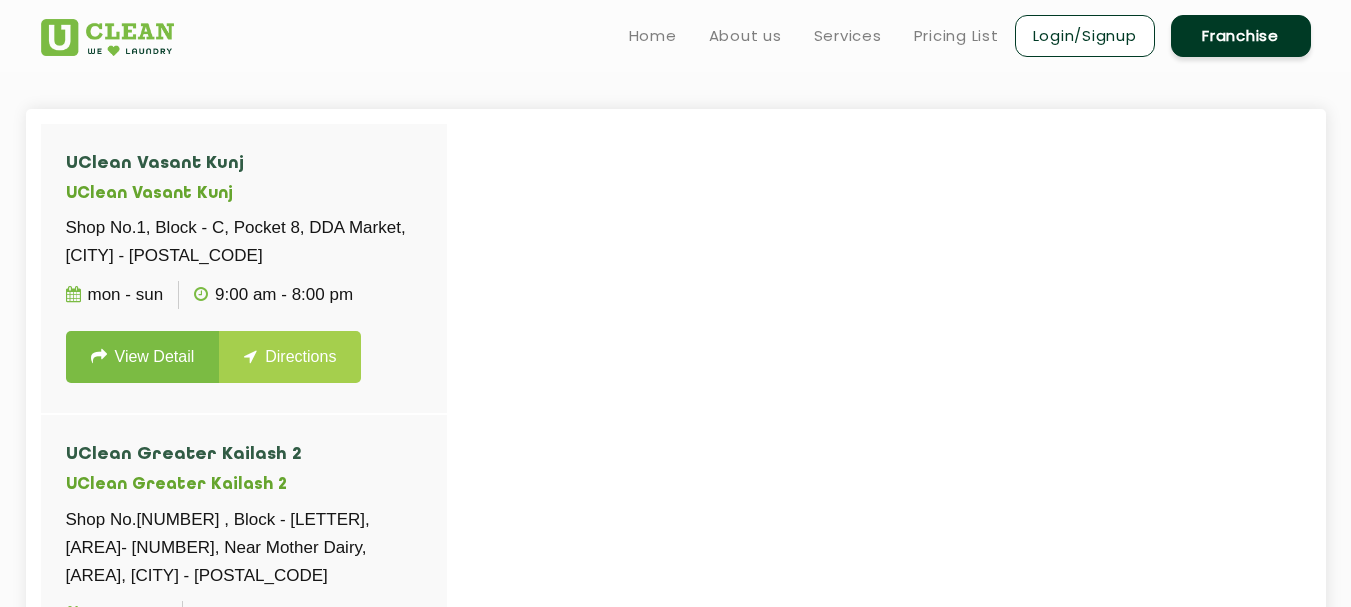 scroll, scrollTop: 520, scrollLeft: 0, axis: vertical 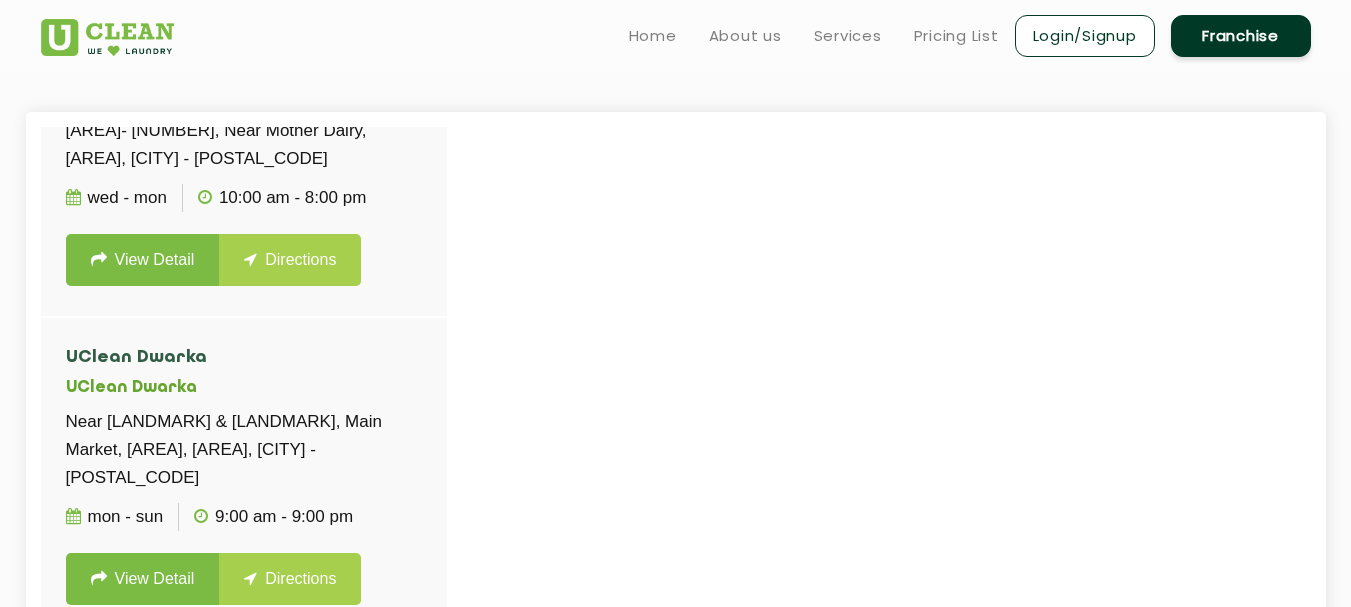 click on "Franchise" at bounding box center (1241, 36) 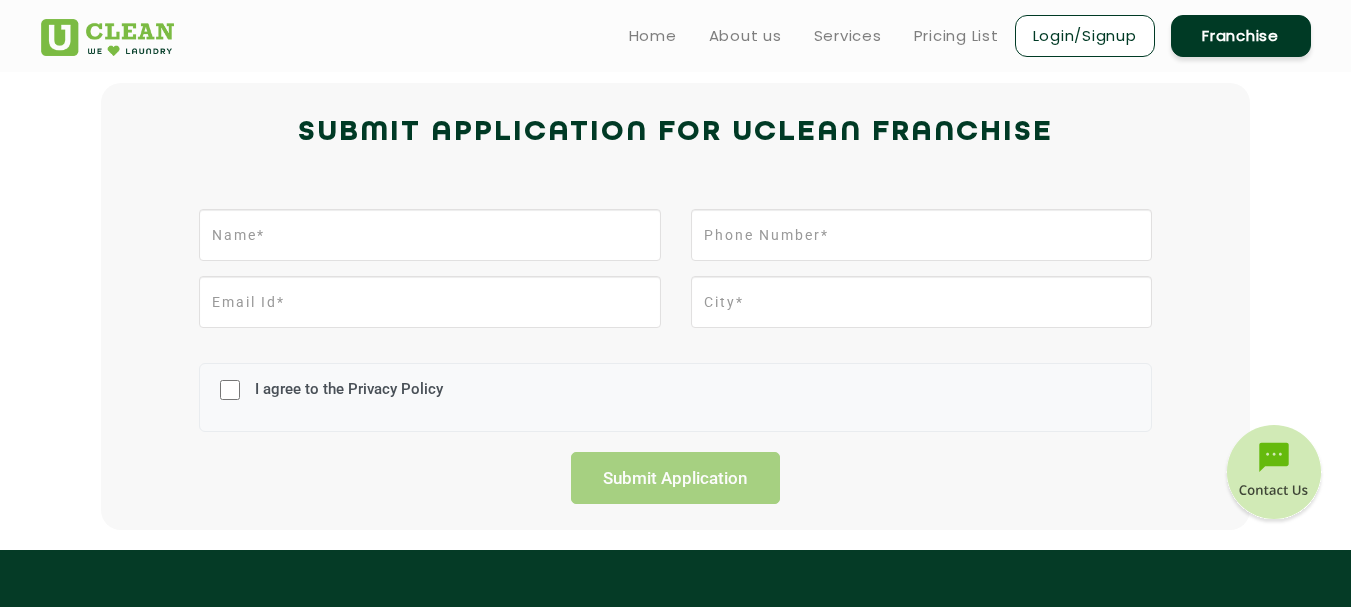 scroll, scrollTop: 393, scrollLeft: 0, axis: vertical 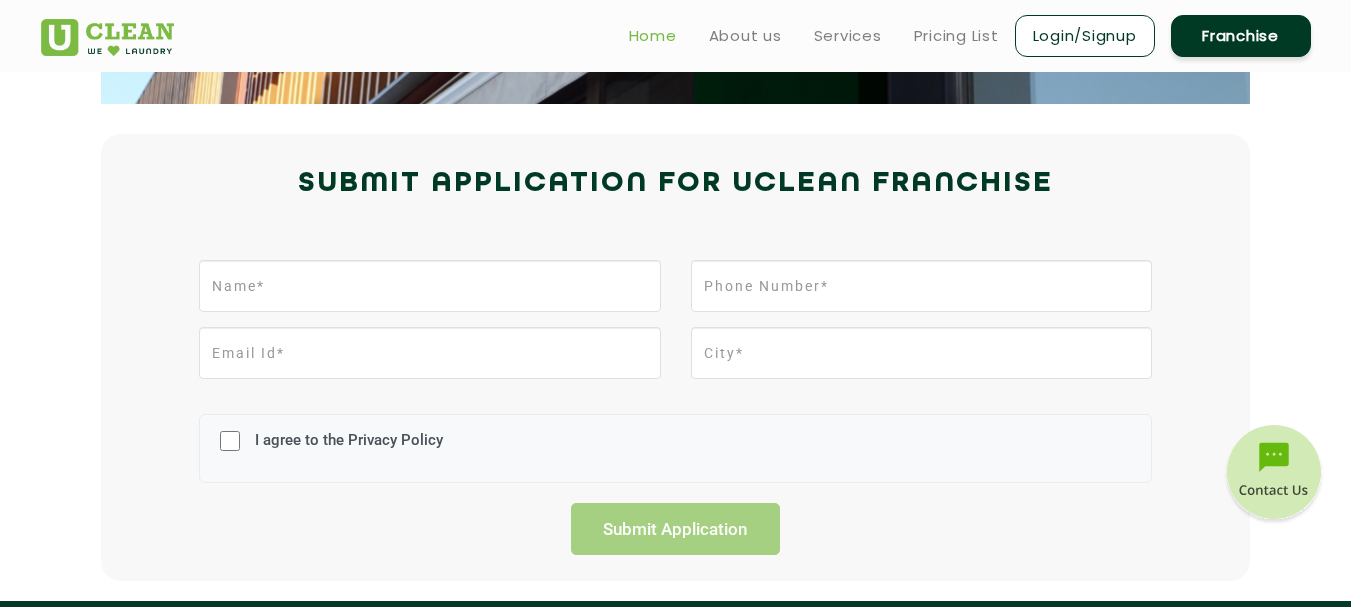 click on "Home" at bounding box center (653, 36) 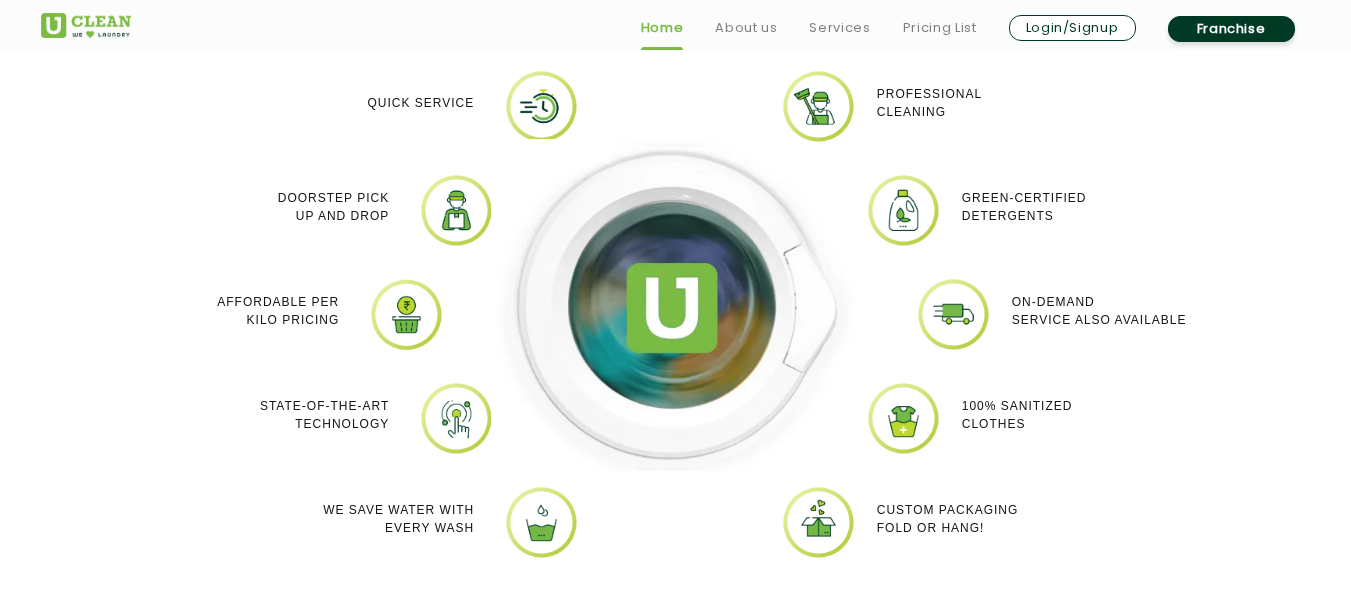 scroll, scrollTop: 1547, scrollLeft: 0, axis: vertical 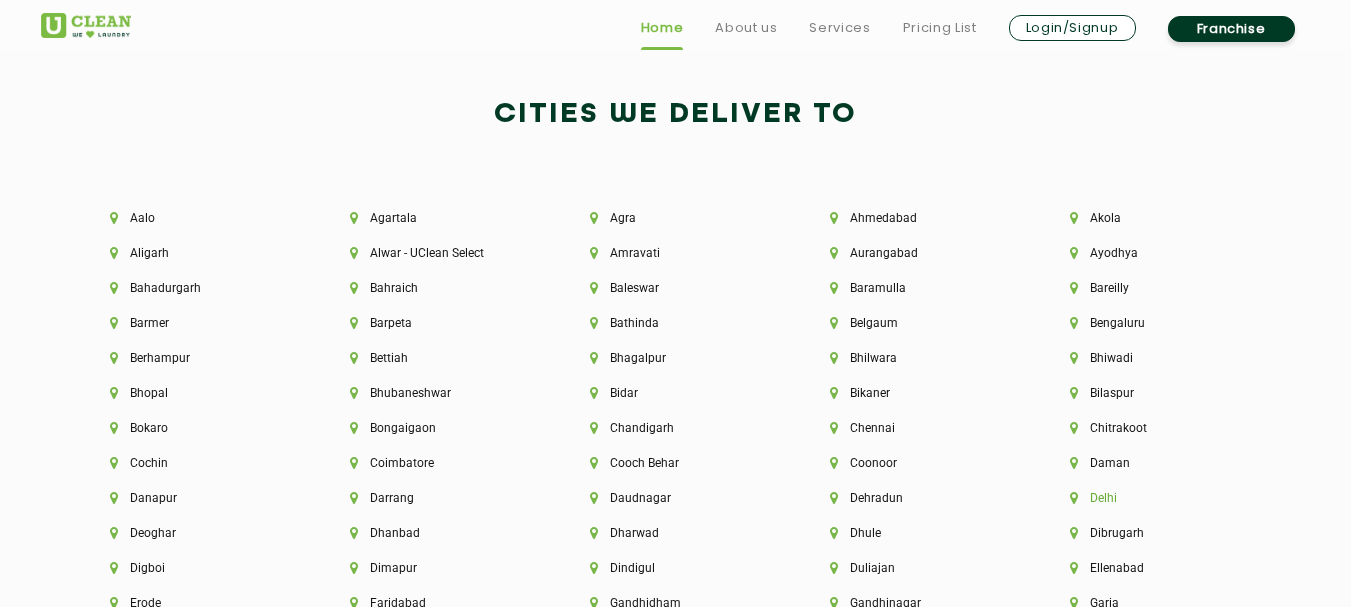 click on "Delhi" 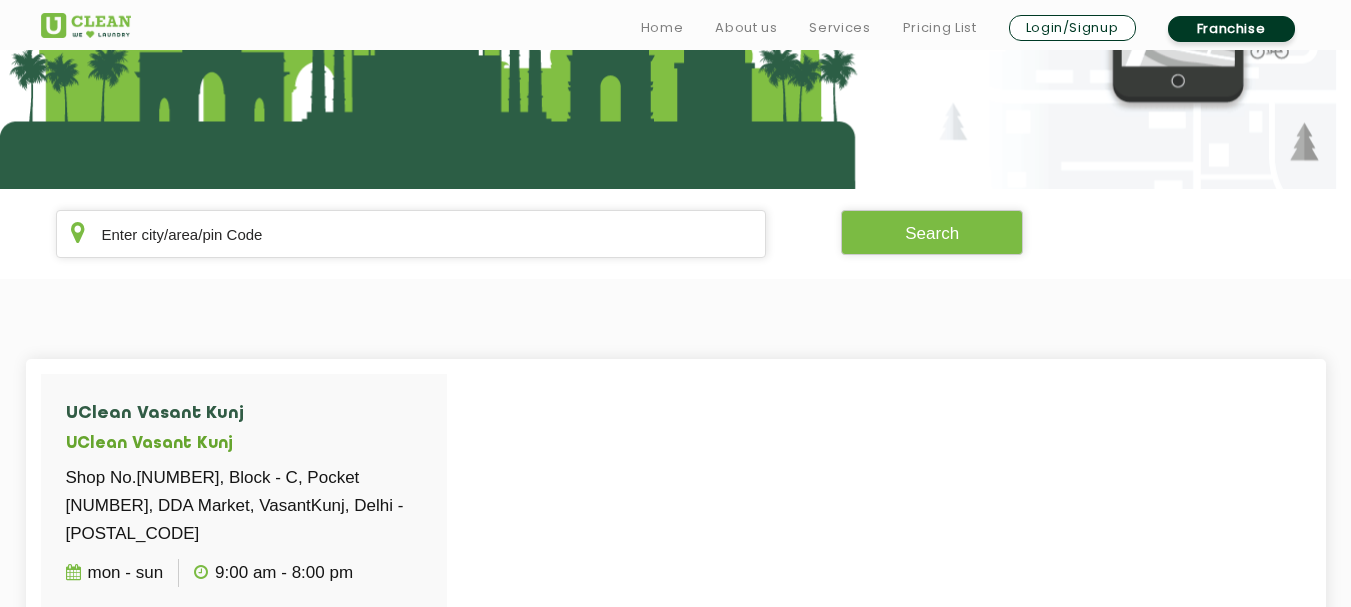 scroll, scrollTop: 427, scrollLeft: 0, axis: vertical 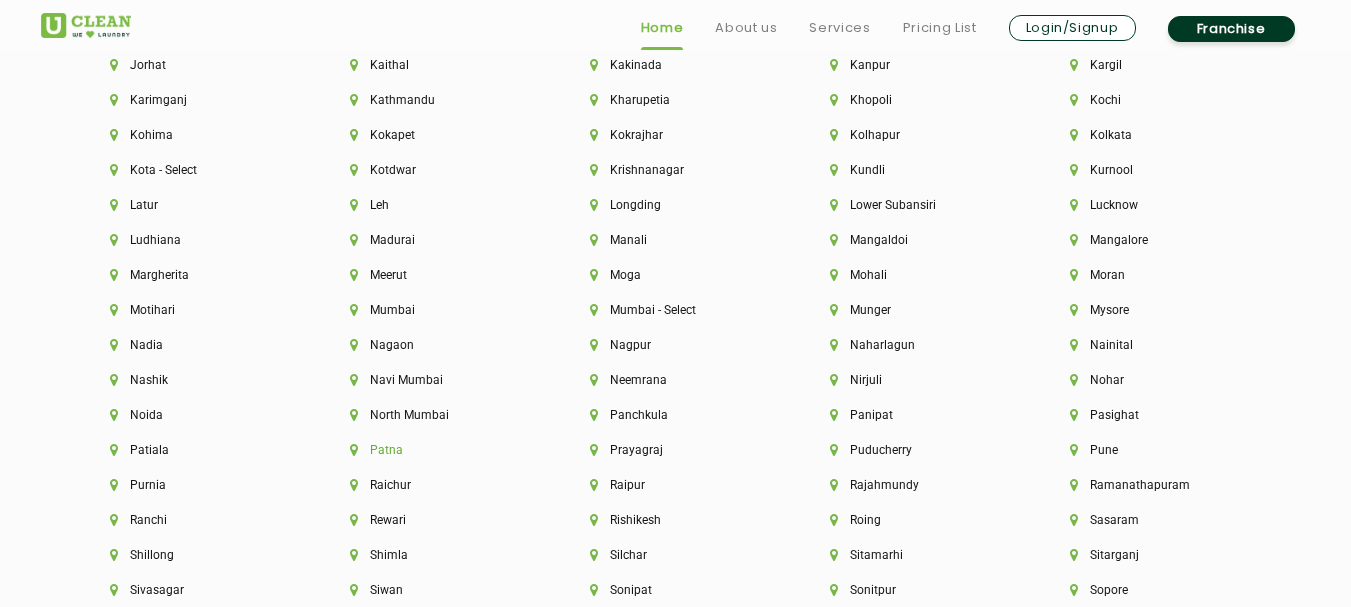 click on "Patna" 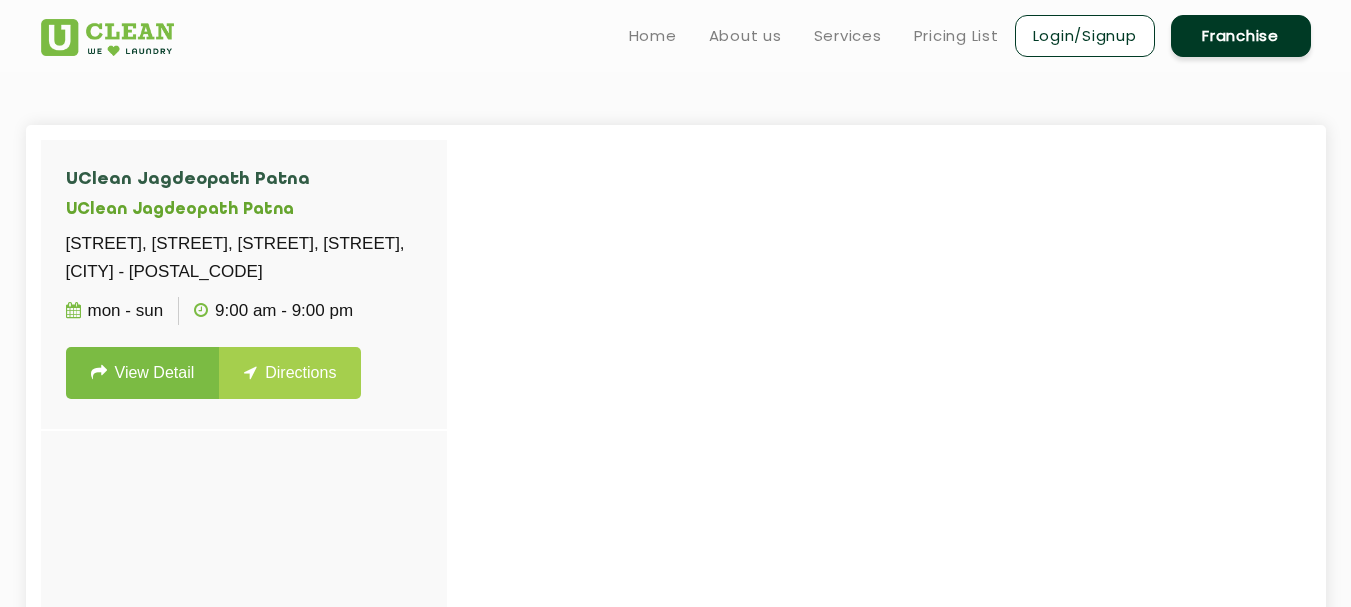 scroll, scrollTop: 498, scrollLeft: 0, axis: vertical 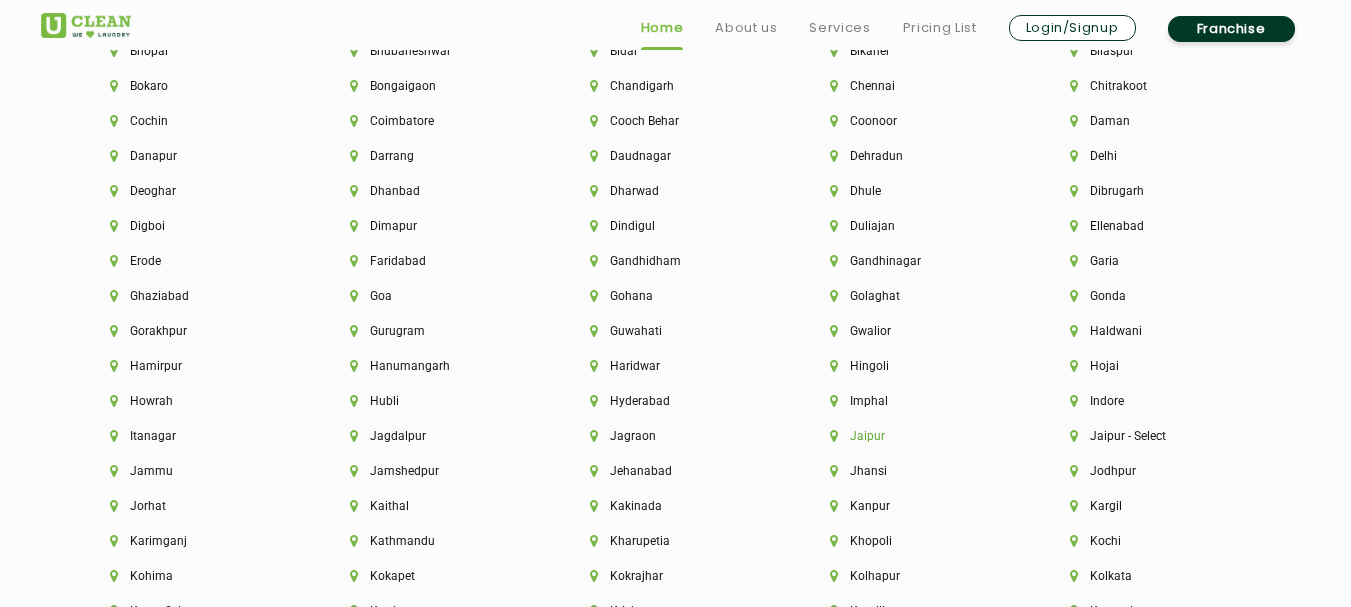 click on "Jaipur" 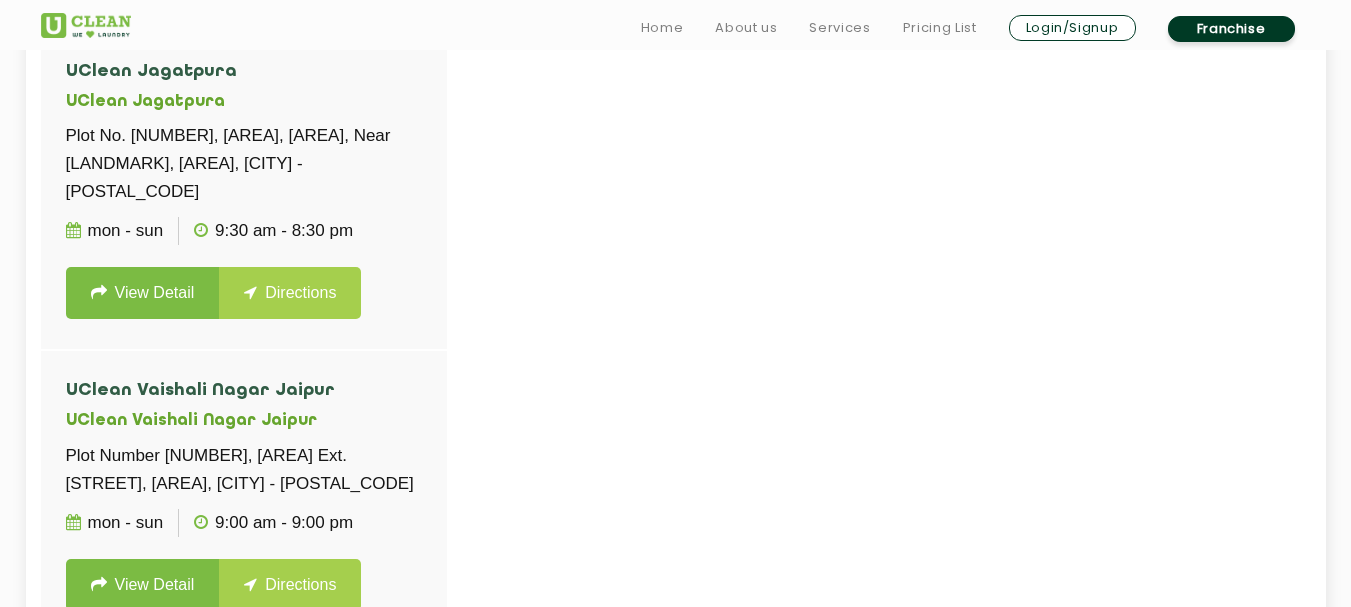 scroll, scrollTop: 627, scrollLeft: 0, axis: vertical 